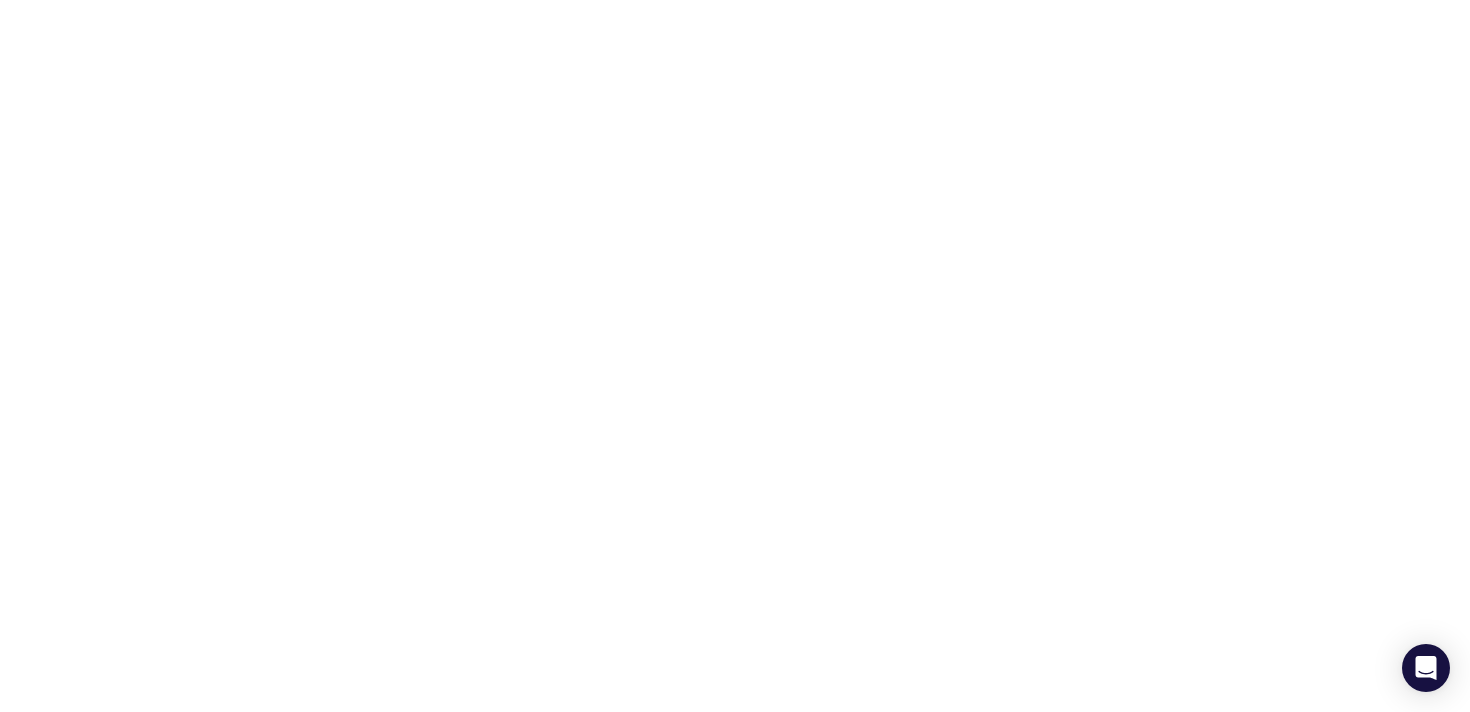 scroll, scrollTop: 0, scrollLeft: 0, axis: both 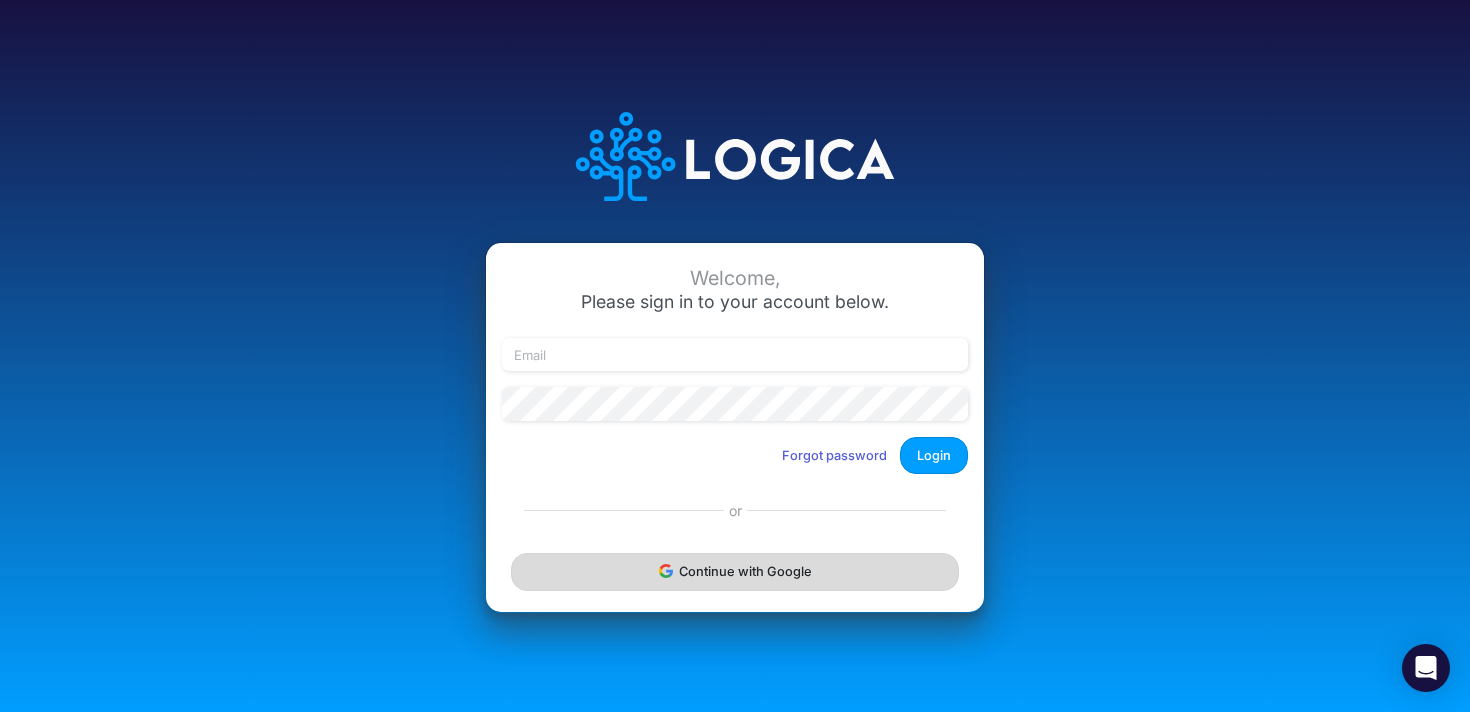 click on "Continue with Google" at bounding box center [735, 571] 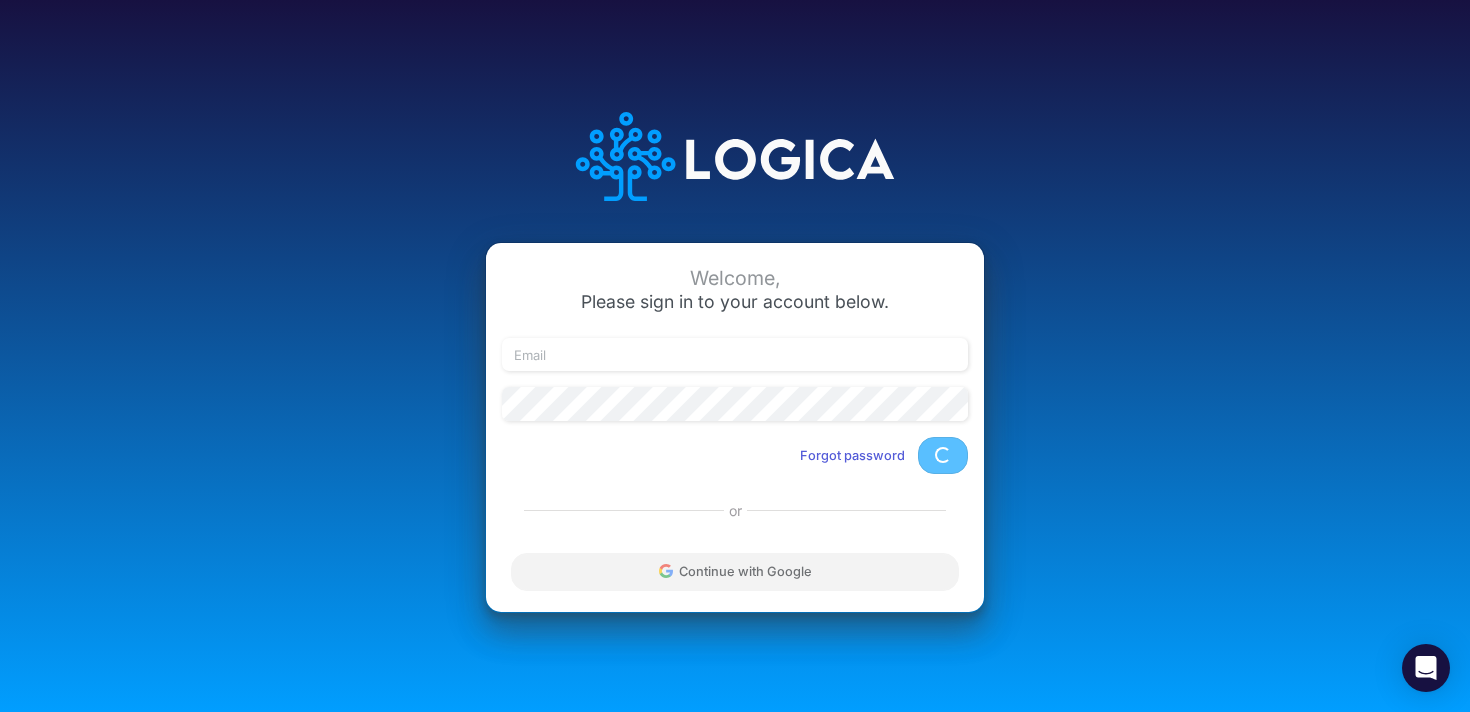 scroll, scrollTop: 0, scrollLeft: 0, axis: both 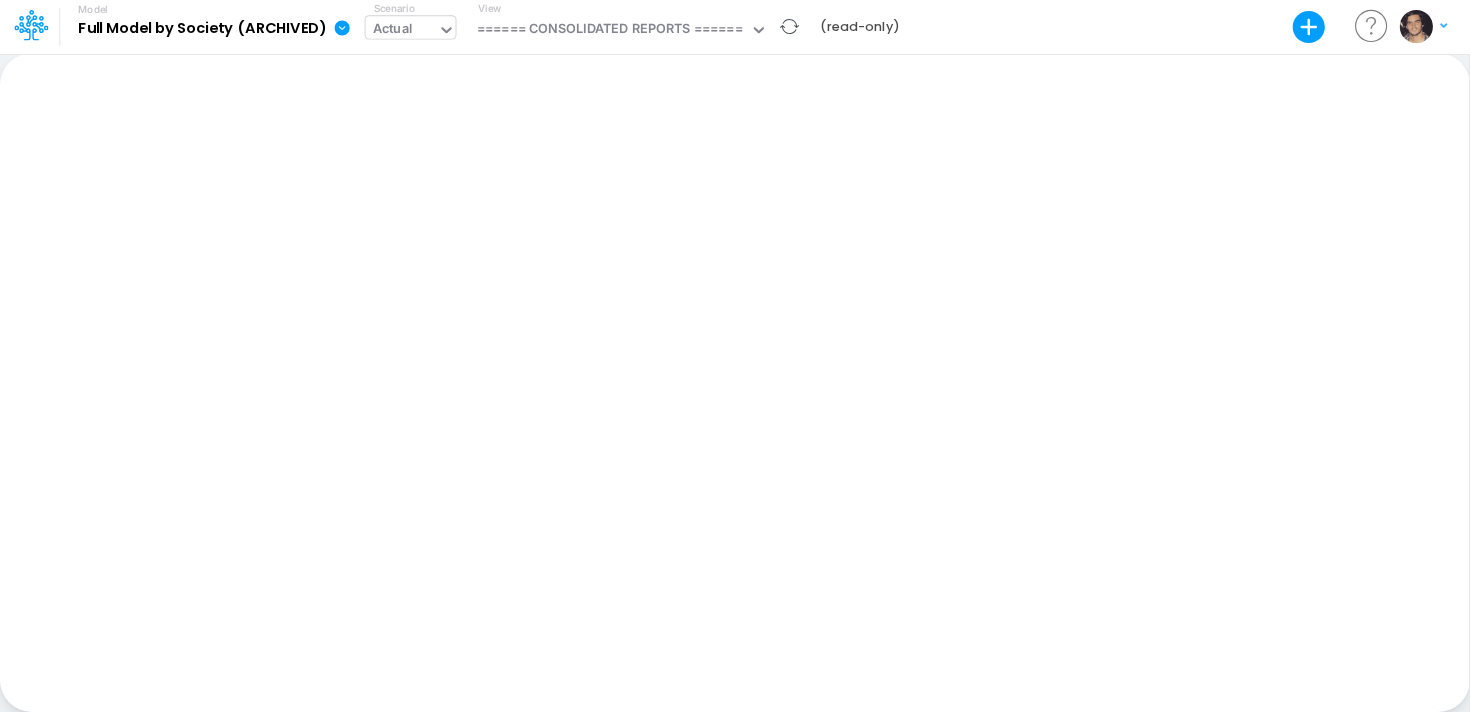 click on "Actual" at bounding box center (393, 30) 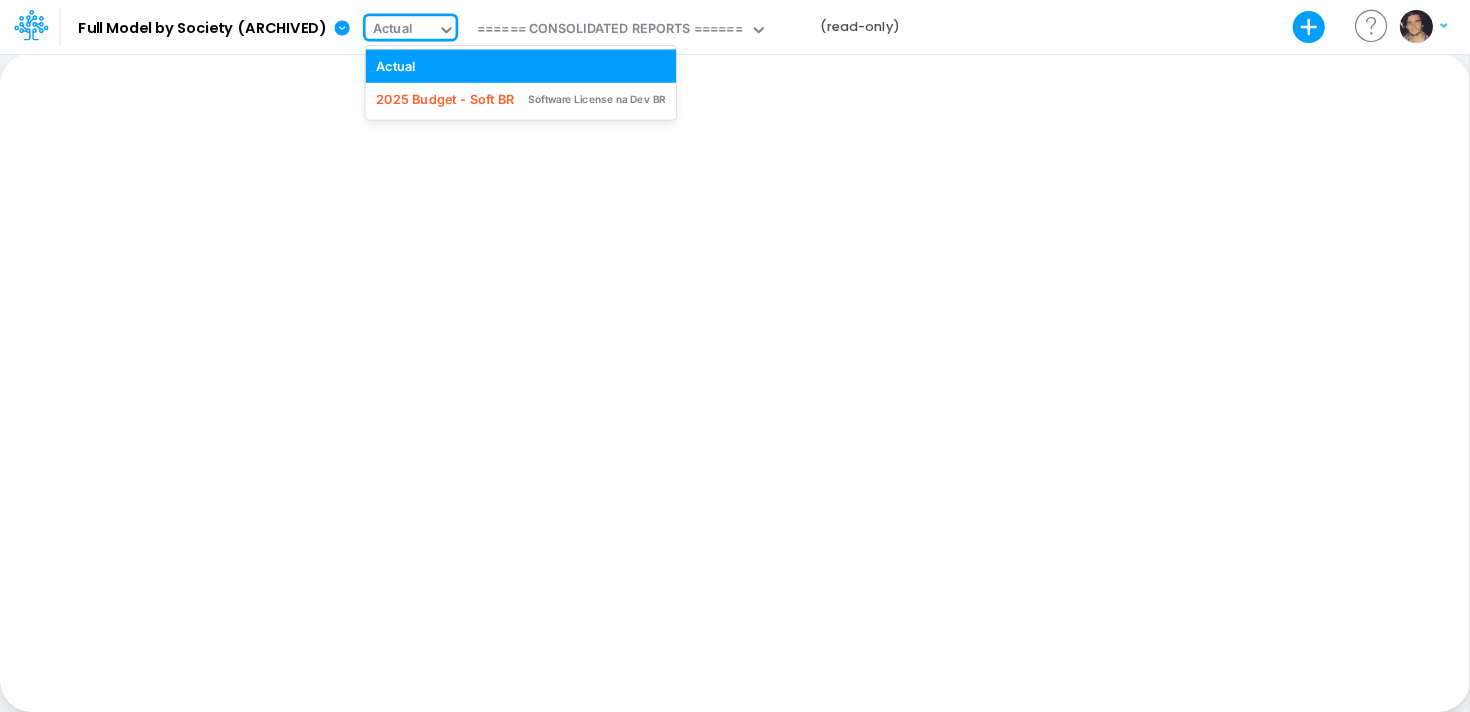 click on "Model Full Model by Society (ARCHIVED) Export Excel Scenario        option Actual focused, 1 of 2. 2 results available. Use Up and Down to choose options, press Enter to select the currently focused option, press Escape to exit the menu, press Tab to select the option and exit the menu. Actual Actual 2025 Budget - Soft BR Software License na Dev BR View ====== CONSOLIDATED REPORTS ====== (read-only) Create new model Blank Model Use a template   My profile settings Log out" at bounding box center (735, 27) 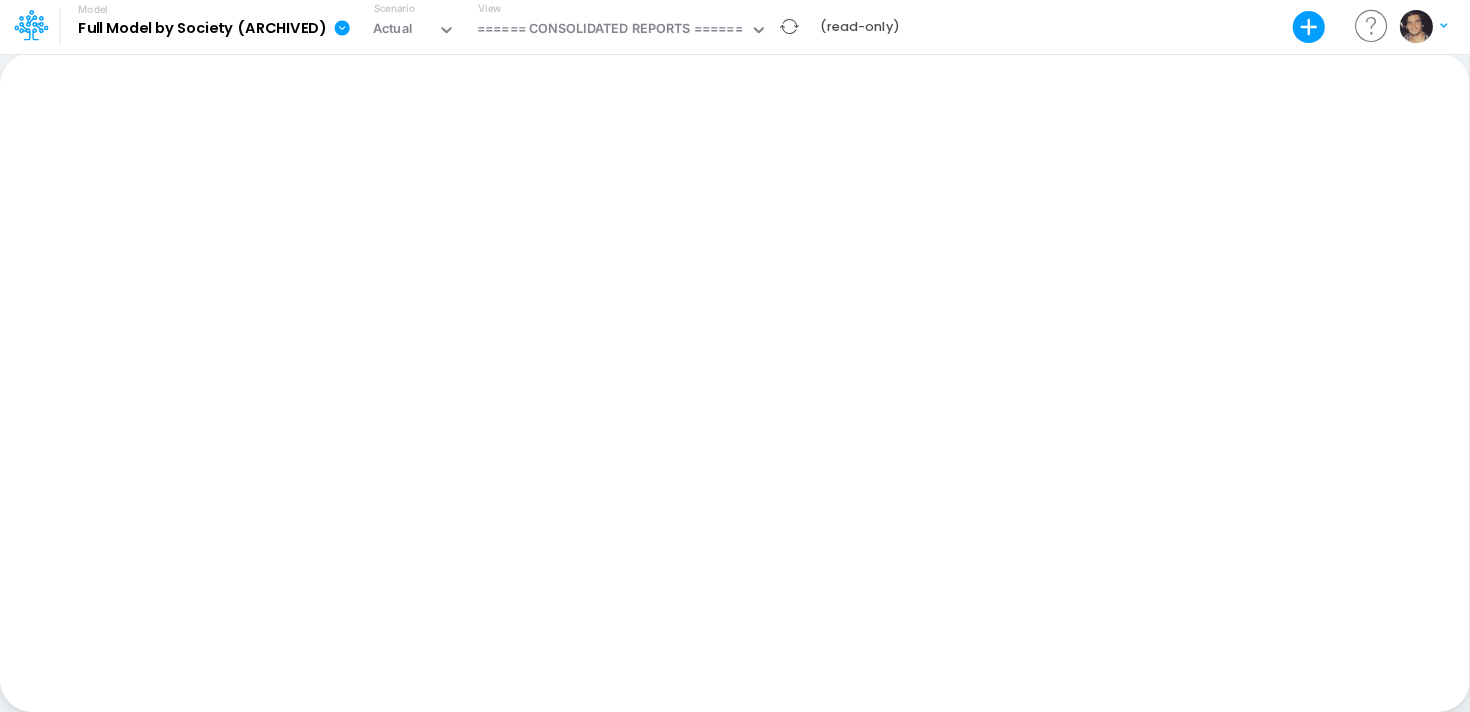 click 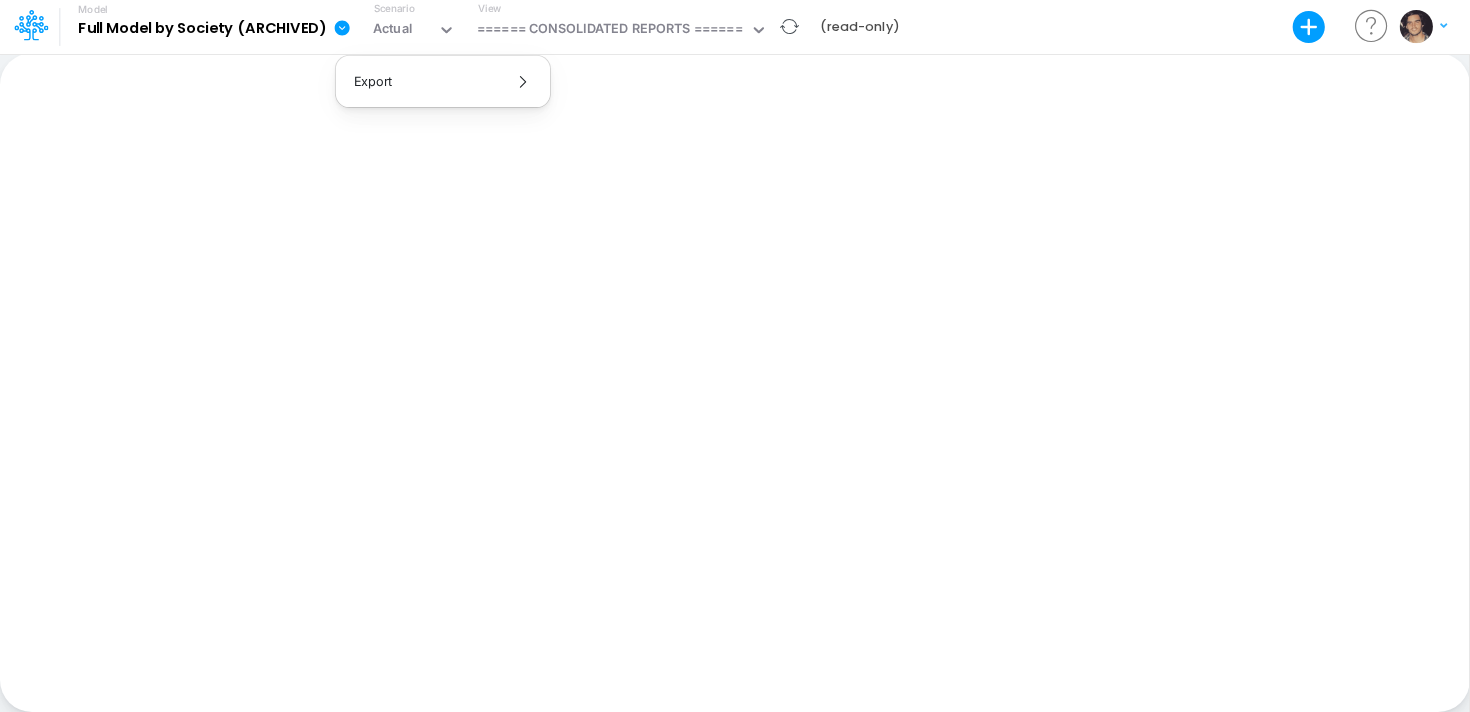 click 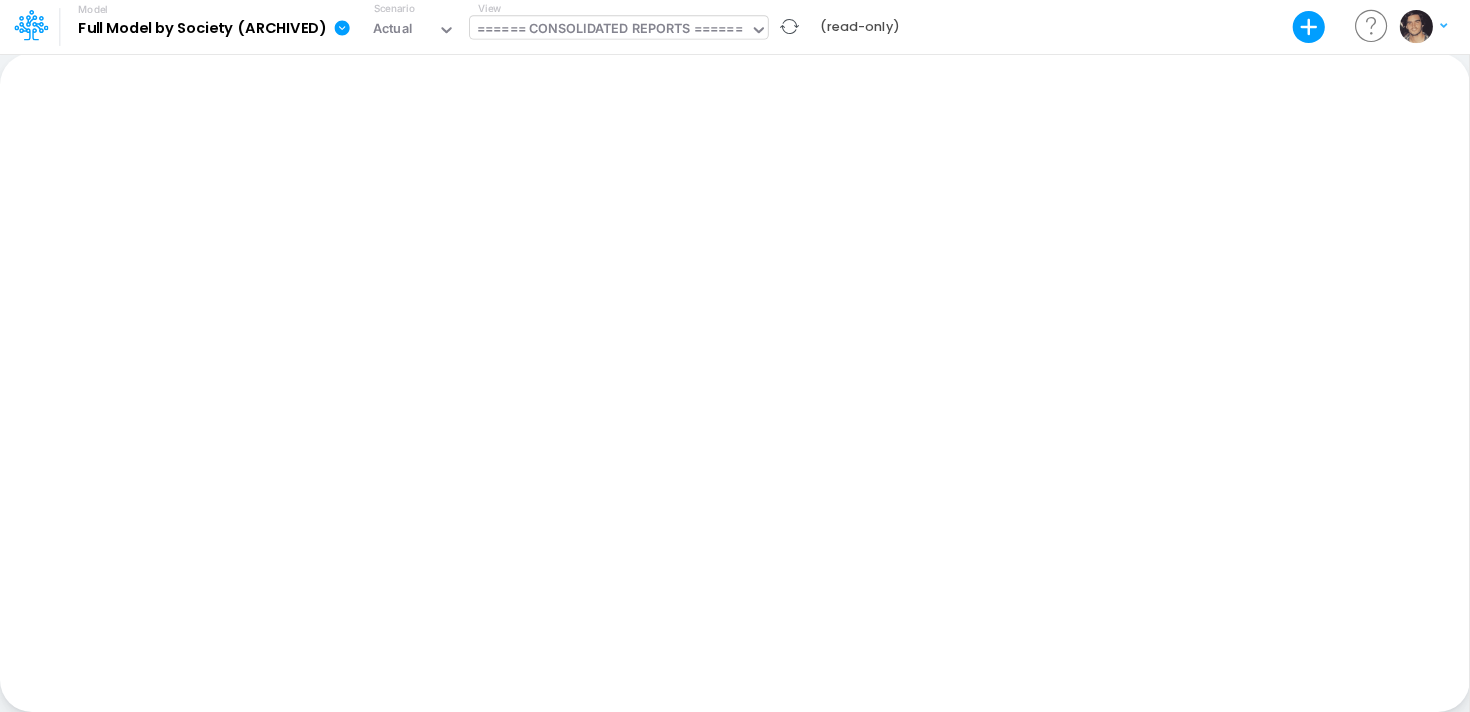 click on "====== CONSOLIDATED REPORTS ======" at bounding box center [609, 30] 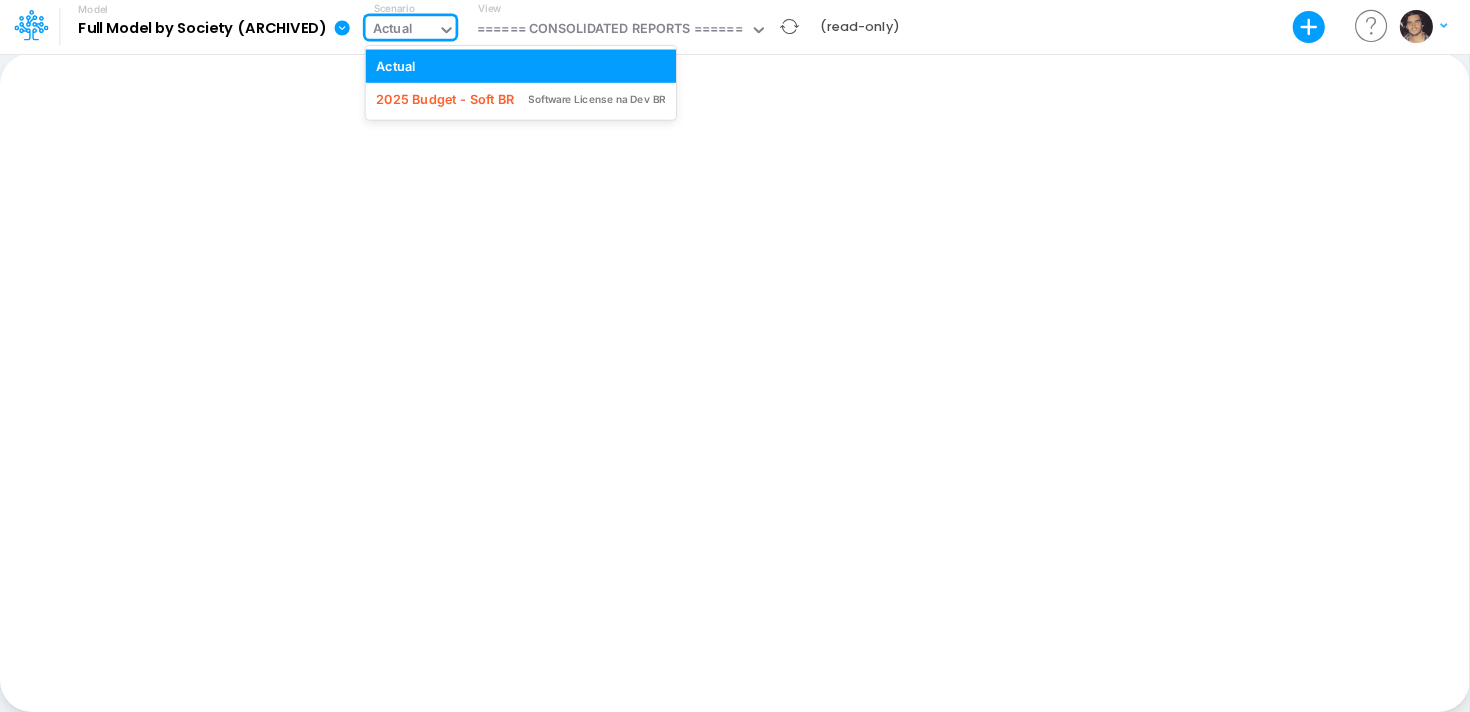 click on "Actual" at bounding box center [402, 31] 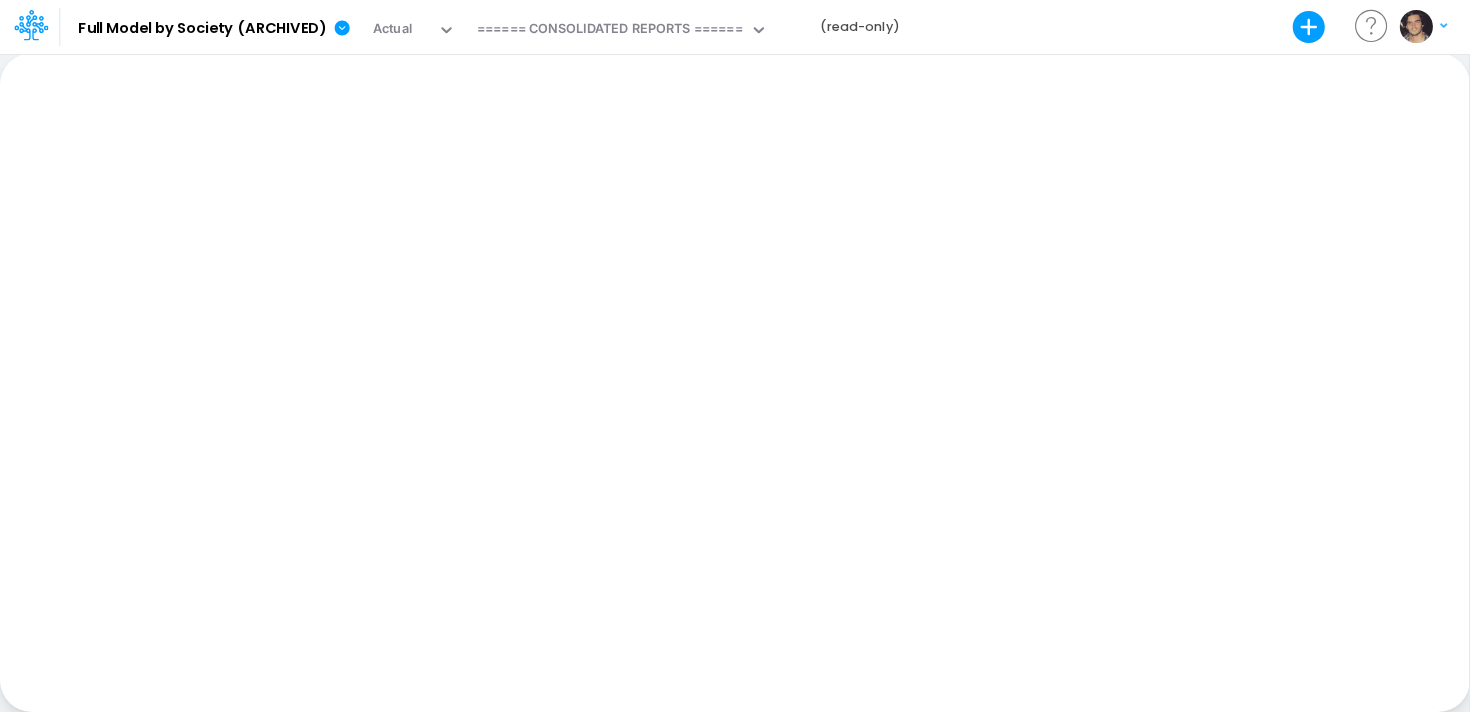 click on "Paste Cut Copy AutoFill Ready 100% Sum: null Max: null Min: null Numerical Count: null Count: null Average: null" at bounding box center (734, 382) 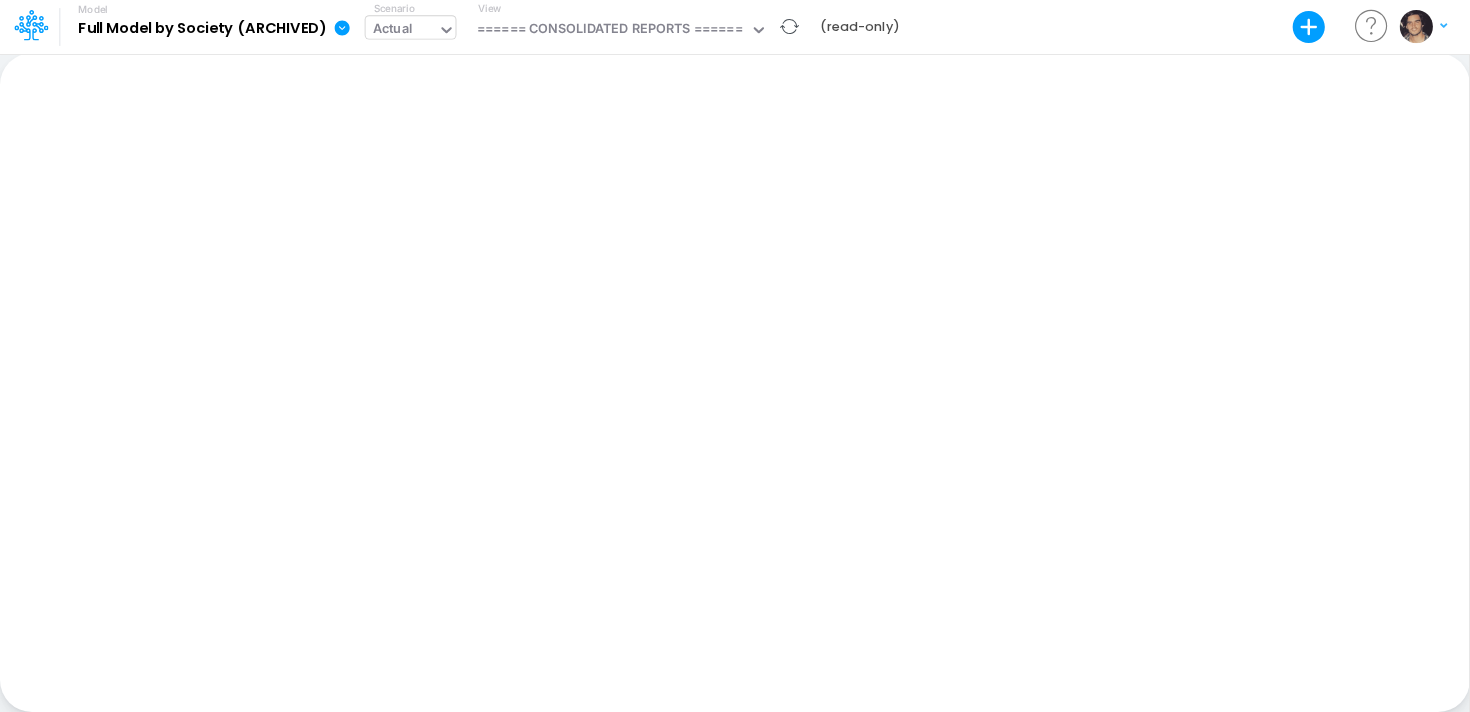 click 